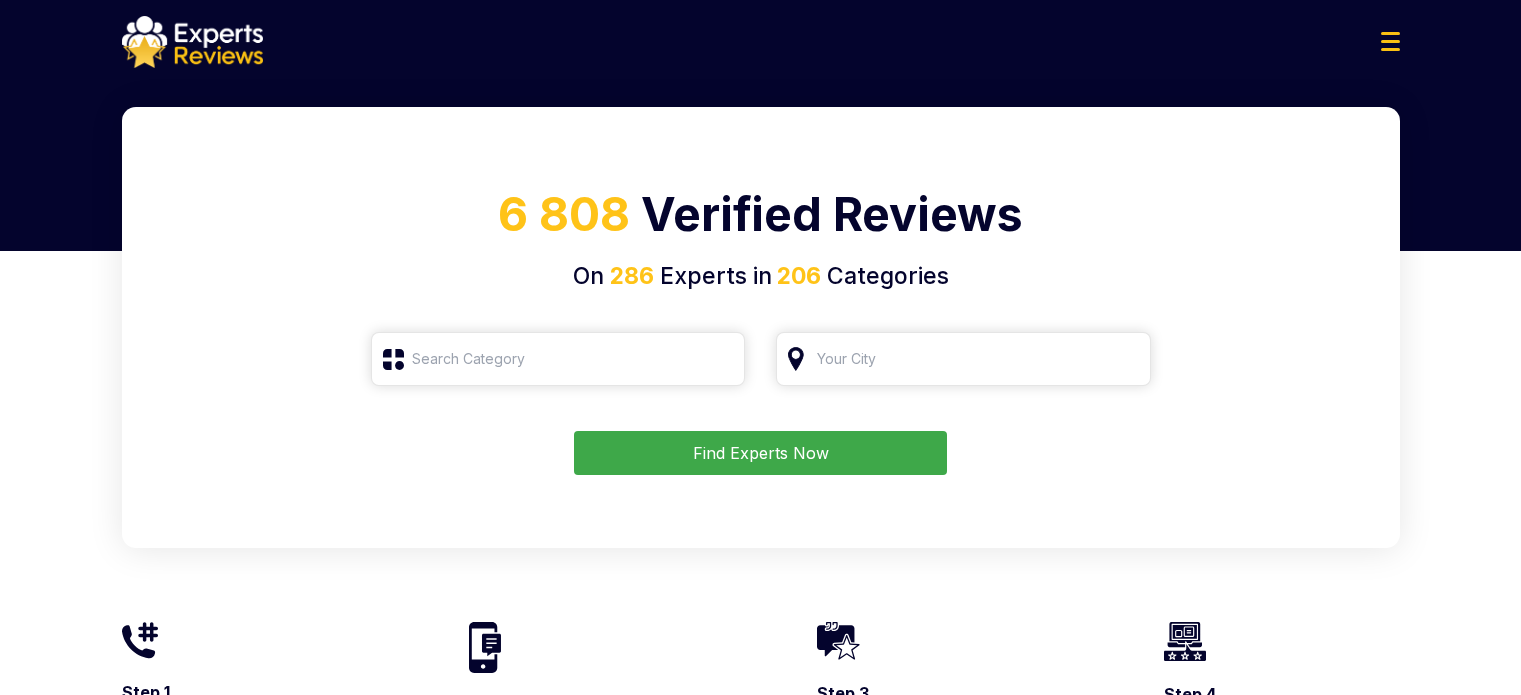 scroll, scrollTop: 0, scrollLeft: 0, axis: both 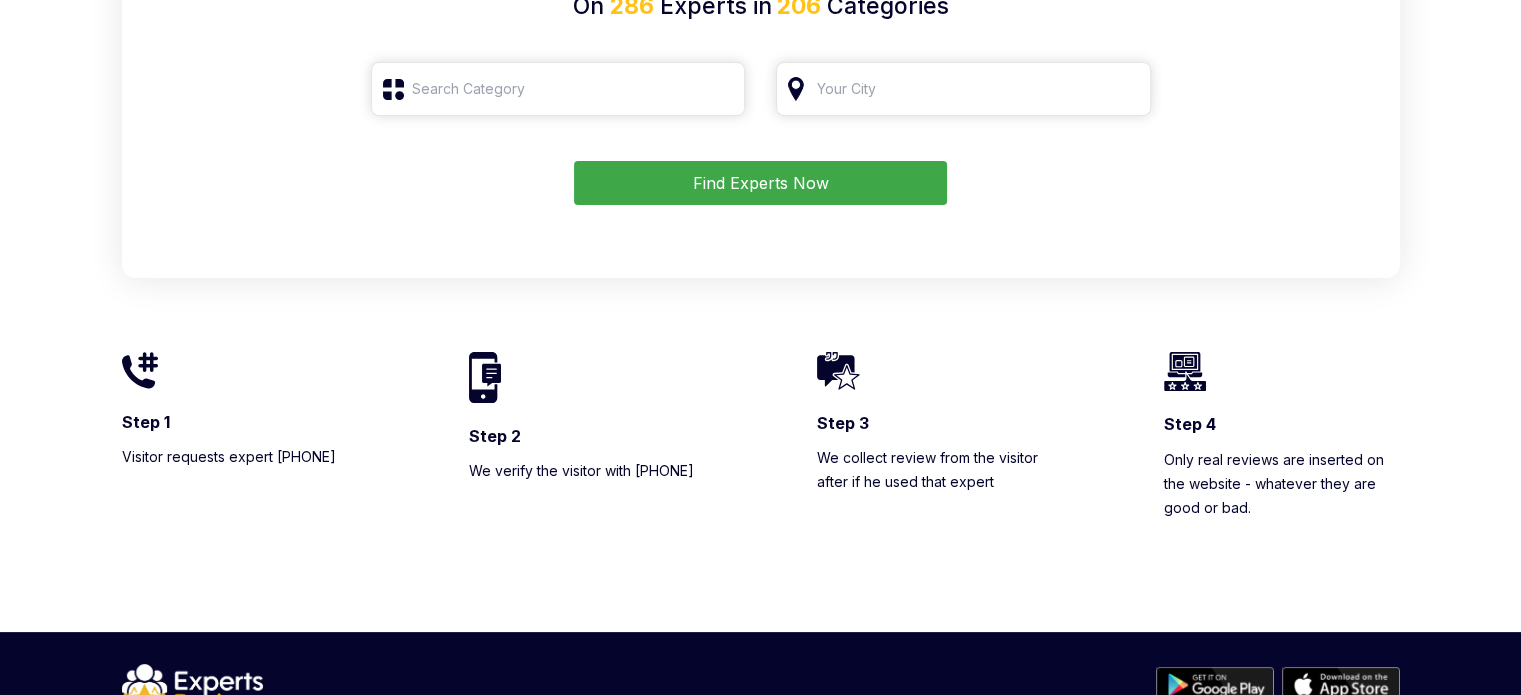 type on "Roofing" 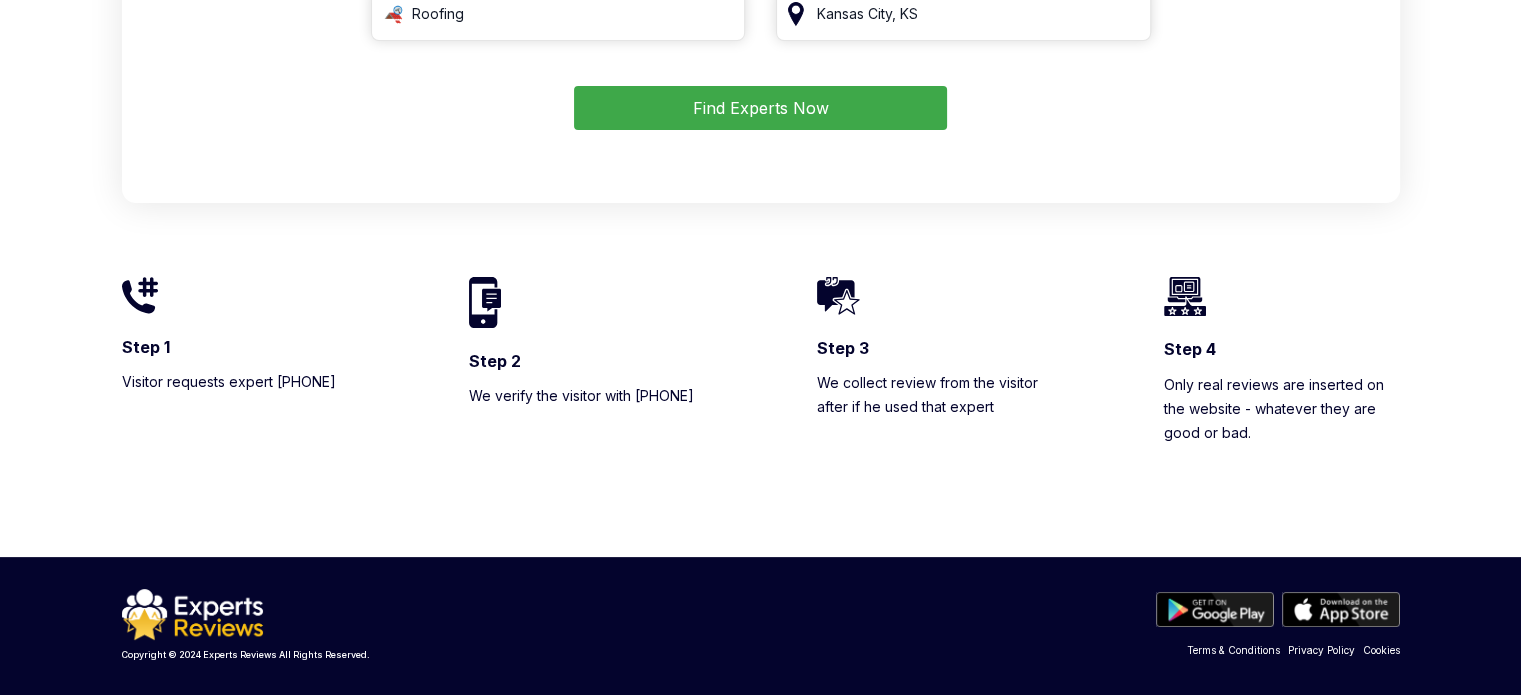 scroll, scrollTop: 0, scrollLeft: 0, axis: both 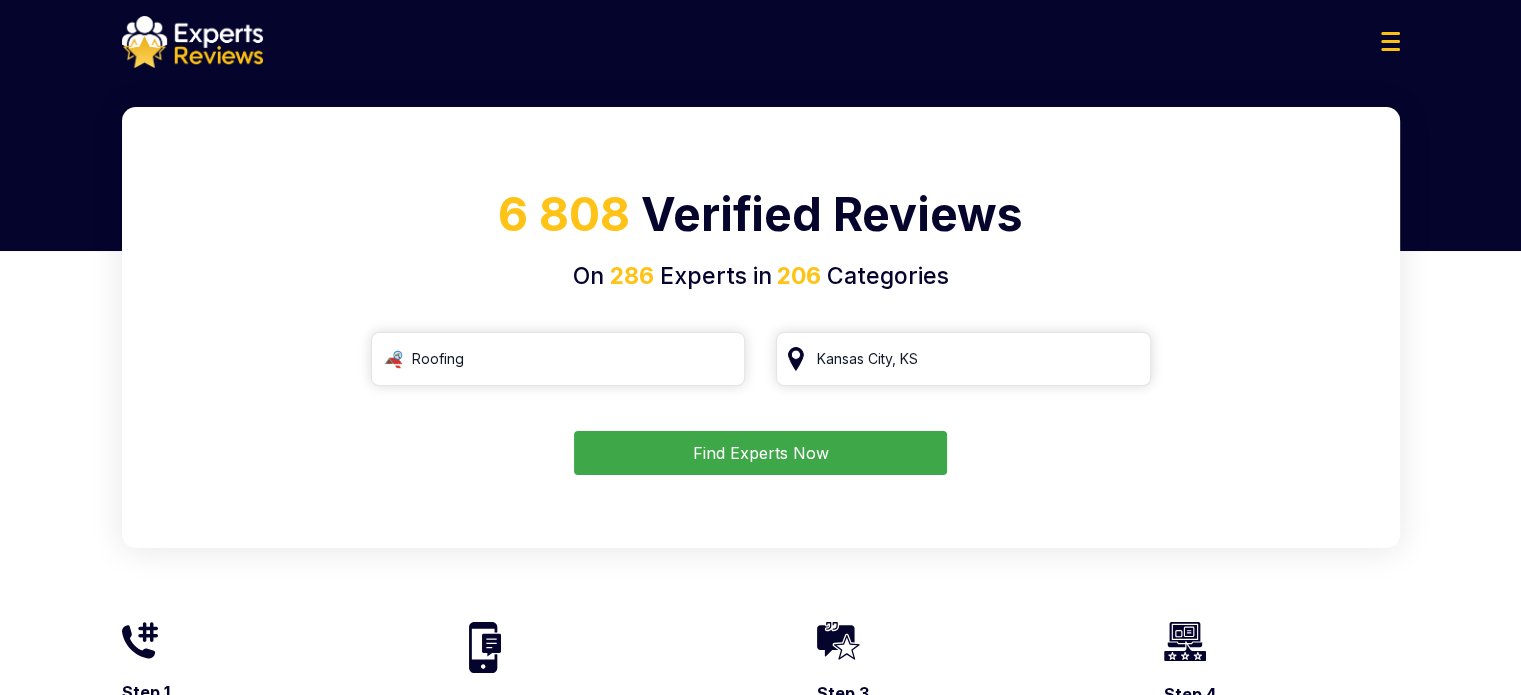 click at bounding box center [1390, 41] 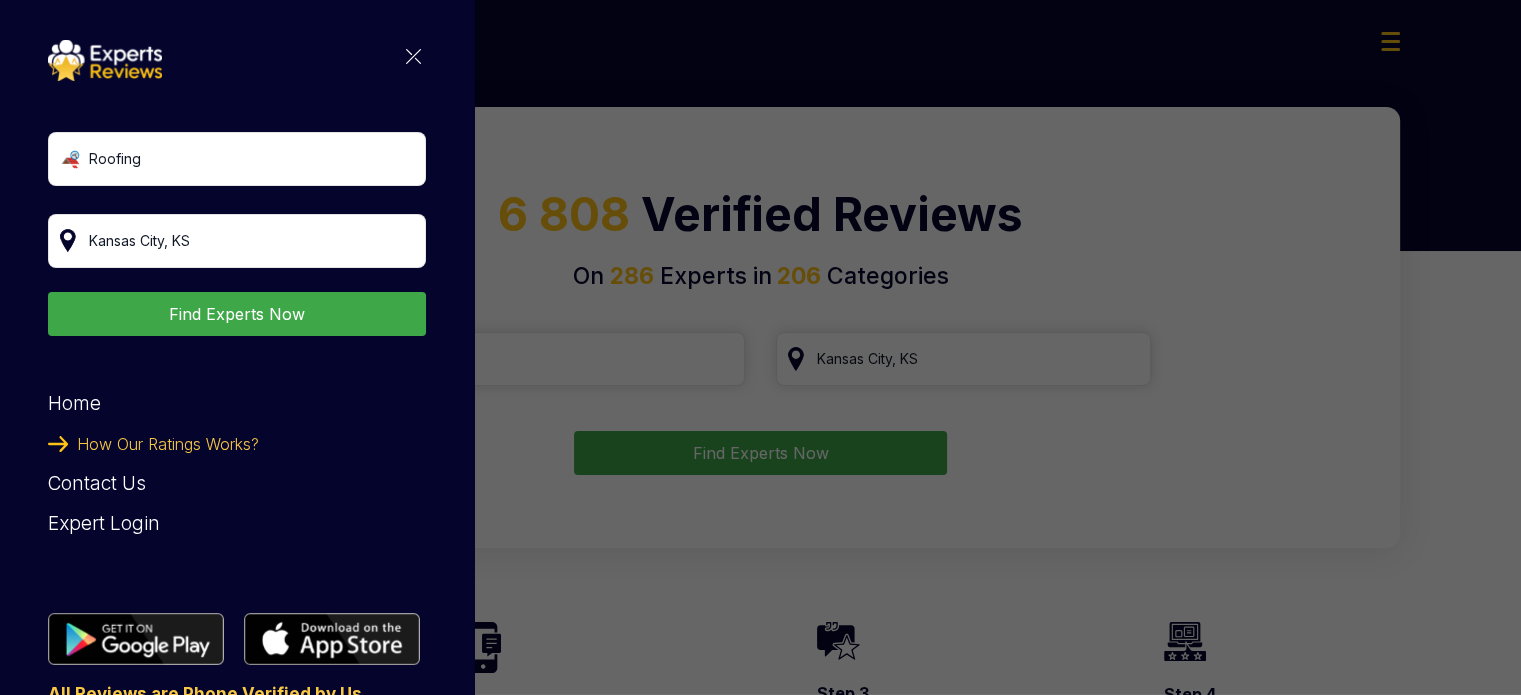 click on "Contact Us" at bounding box center [97, 483] 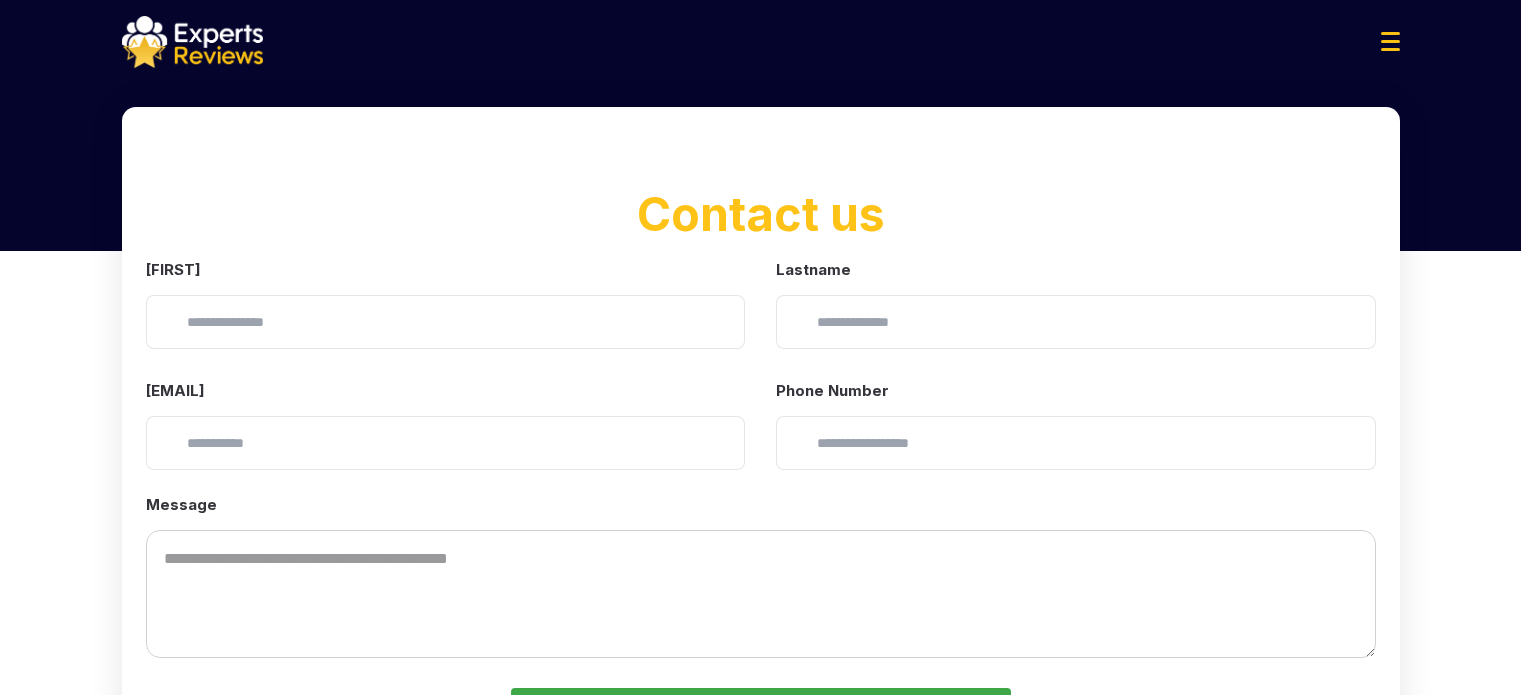 scroll, scrollTop: 0, scrollLeft: 0, axis: both 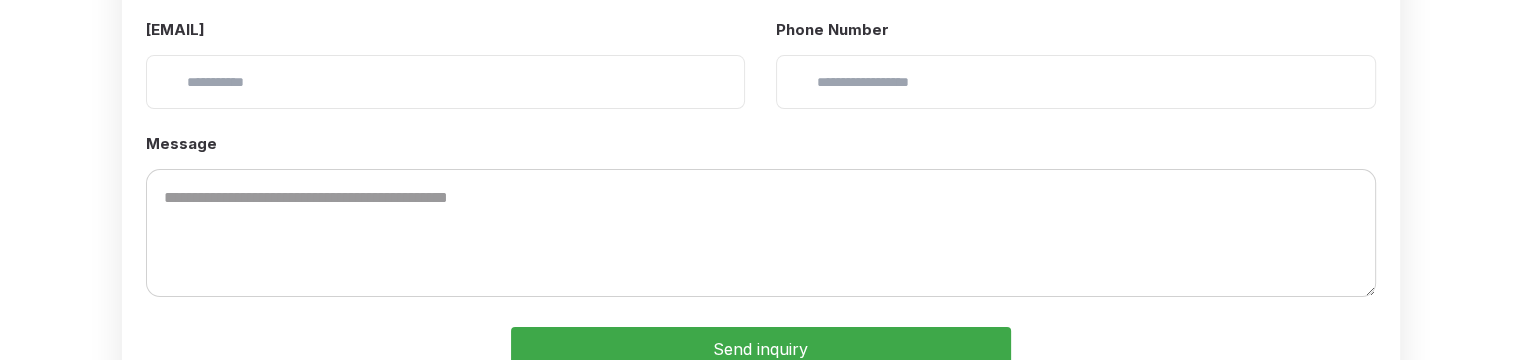 click on "Send inquiry" at bounding box center (761, 349) 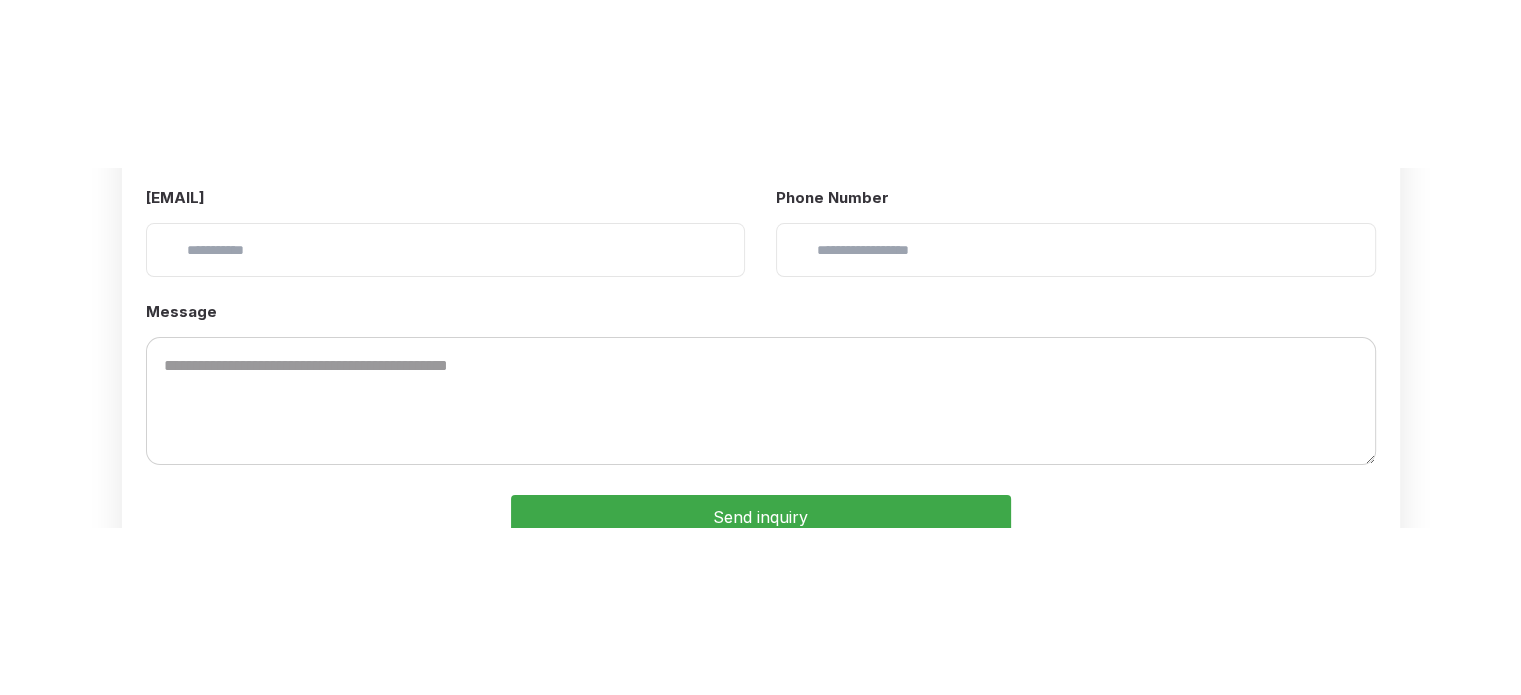 scroll, scrollTop: 295, scrollLeft: 0, axis: vertical 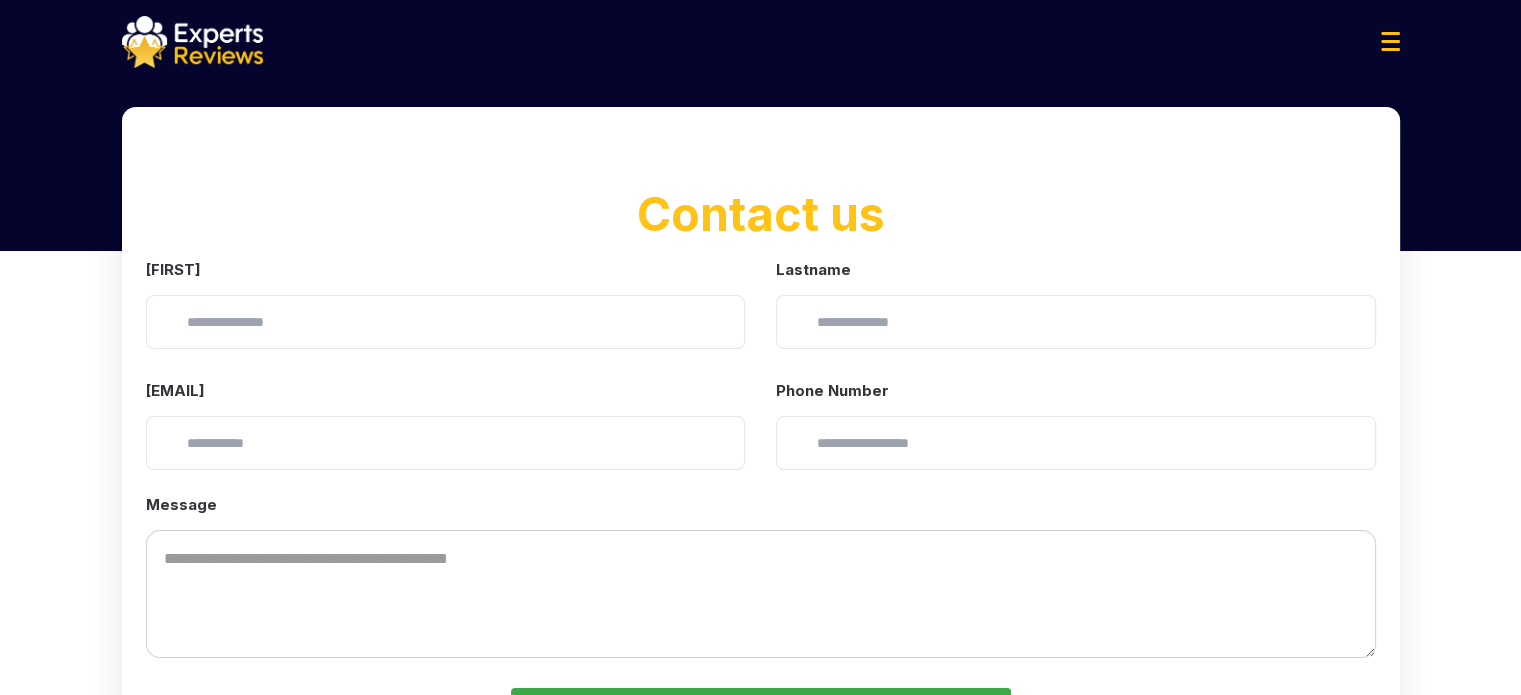 click at bounding box center [446, 322] 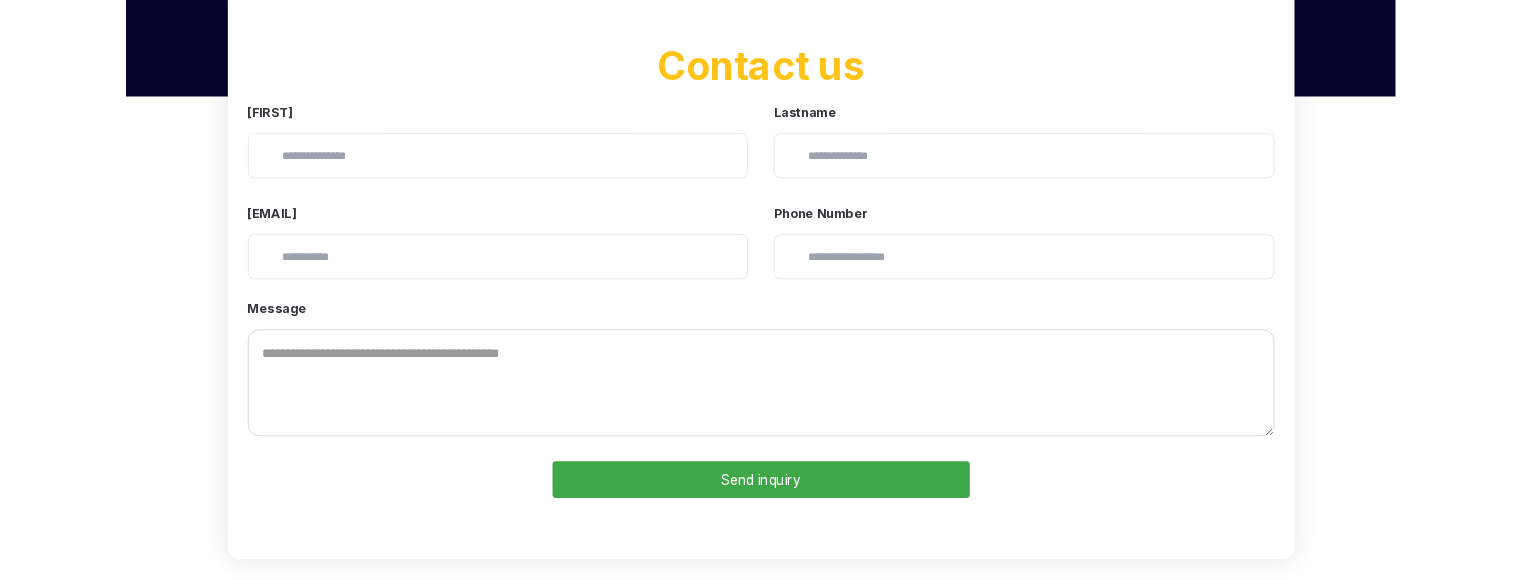scroll, scrollTop: 100, scrollLeft: 0, axis: vertical 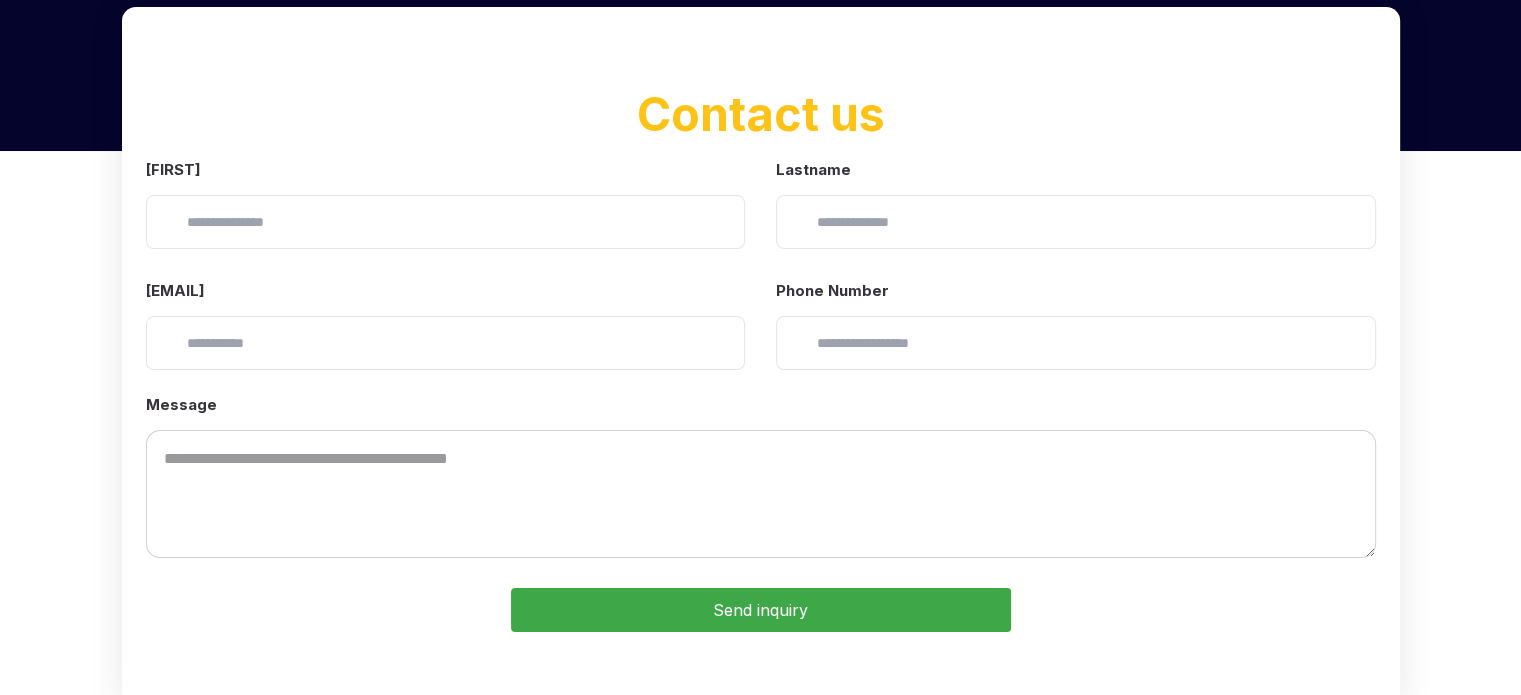 click on "[FIRST] [LAST] [EMAIL] [PHONE]" at bounding box center (761, 264) 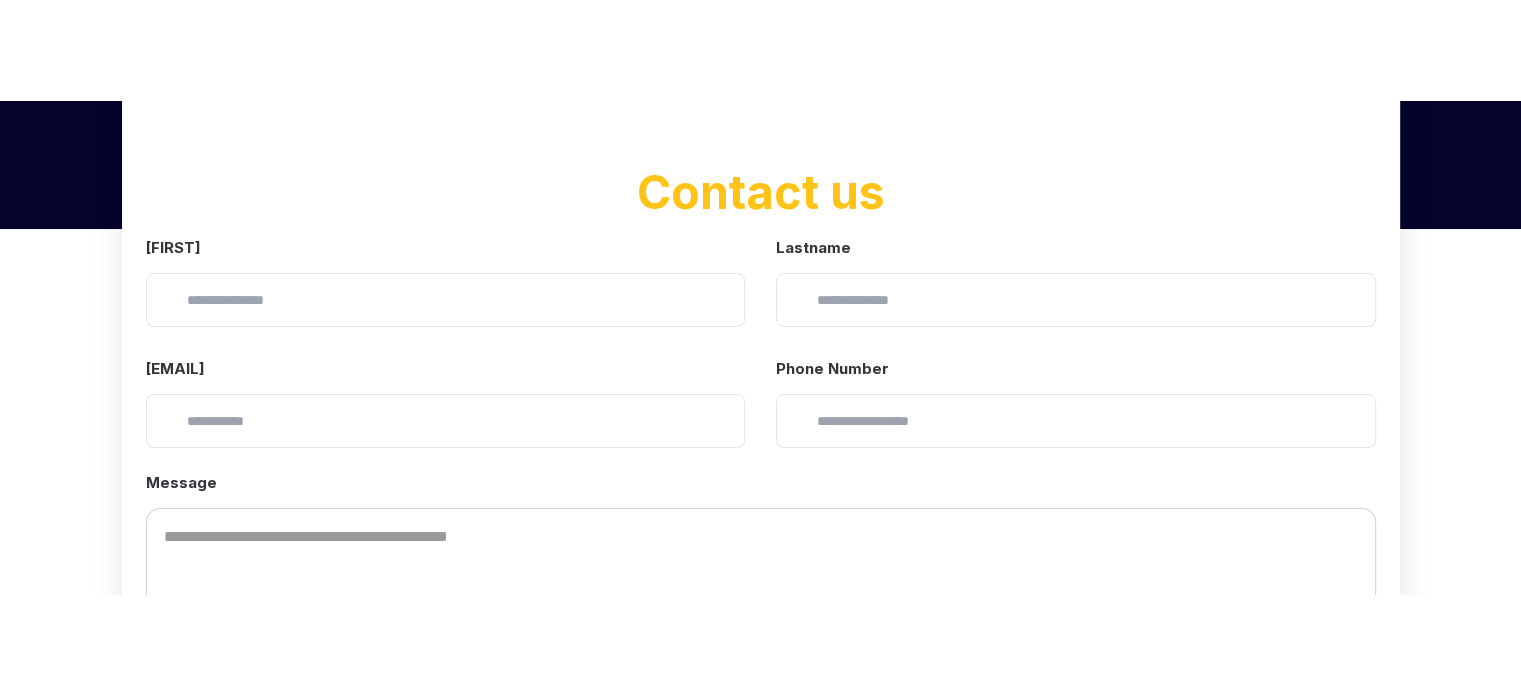 scroll, scrollTop: 0, scrollLeft: 0, axis: both 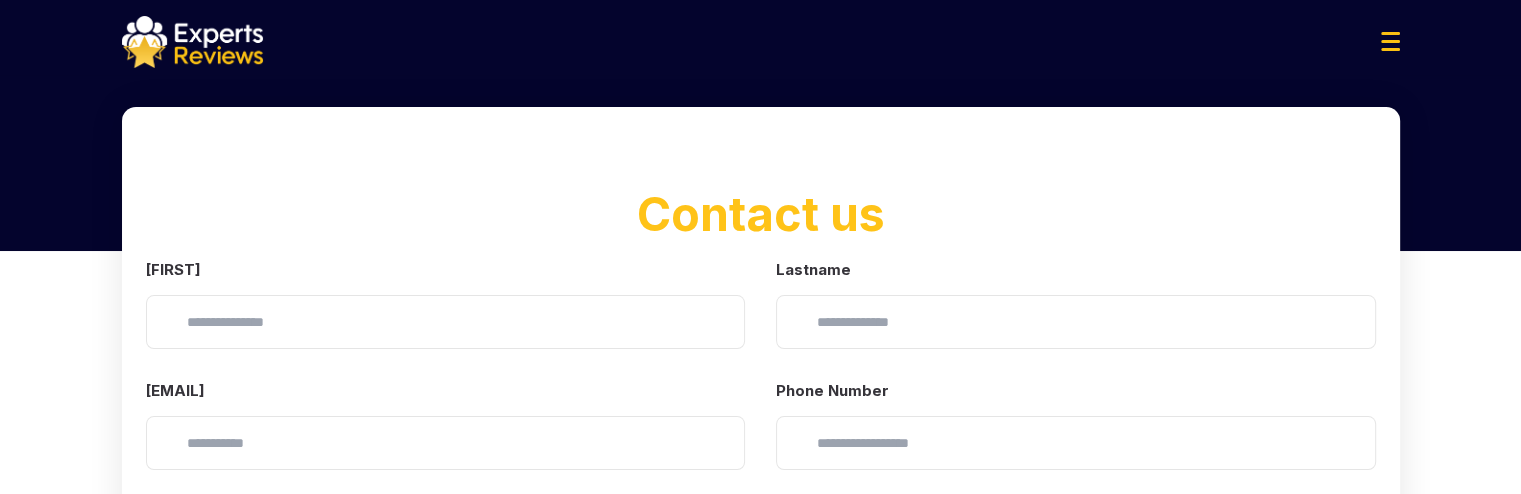 click at bounding box center (192, 42) 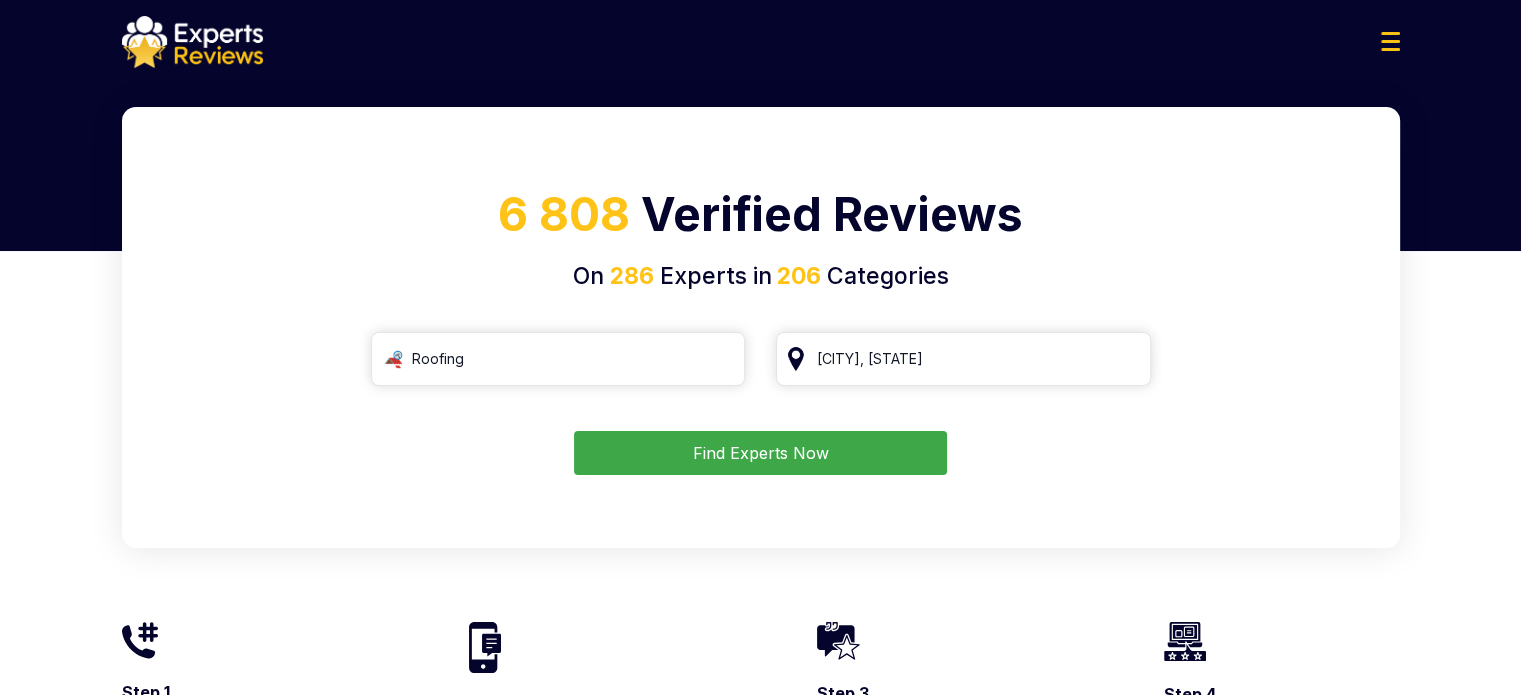 click on "Find Experts Now" at bounding box center (760, 453) 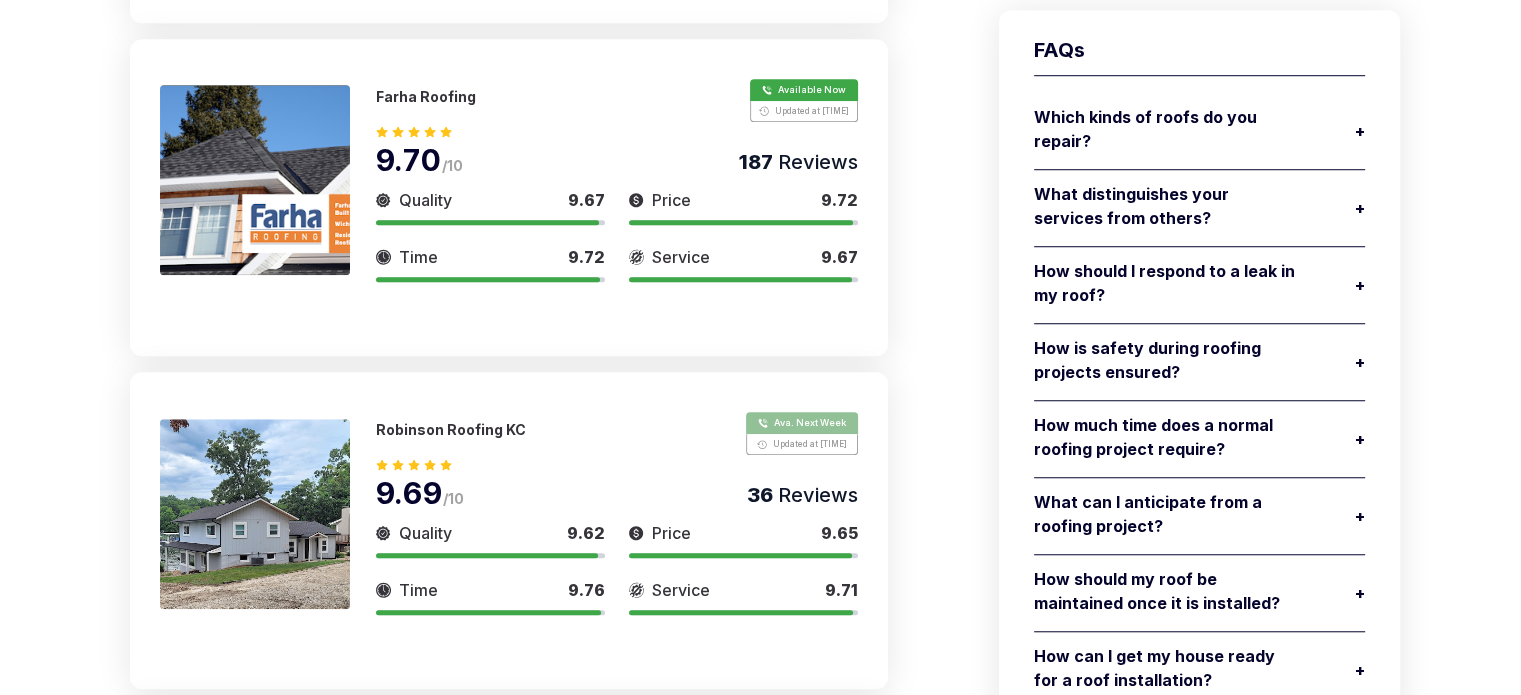 scroll, scrollTop: 1856, scrollLeft: 0, axis: vertical 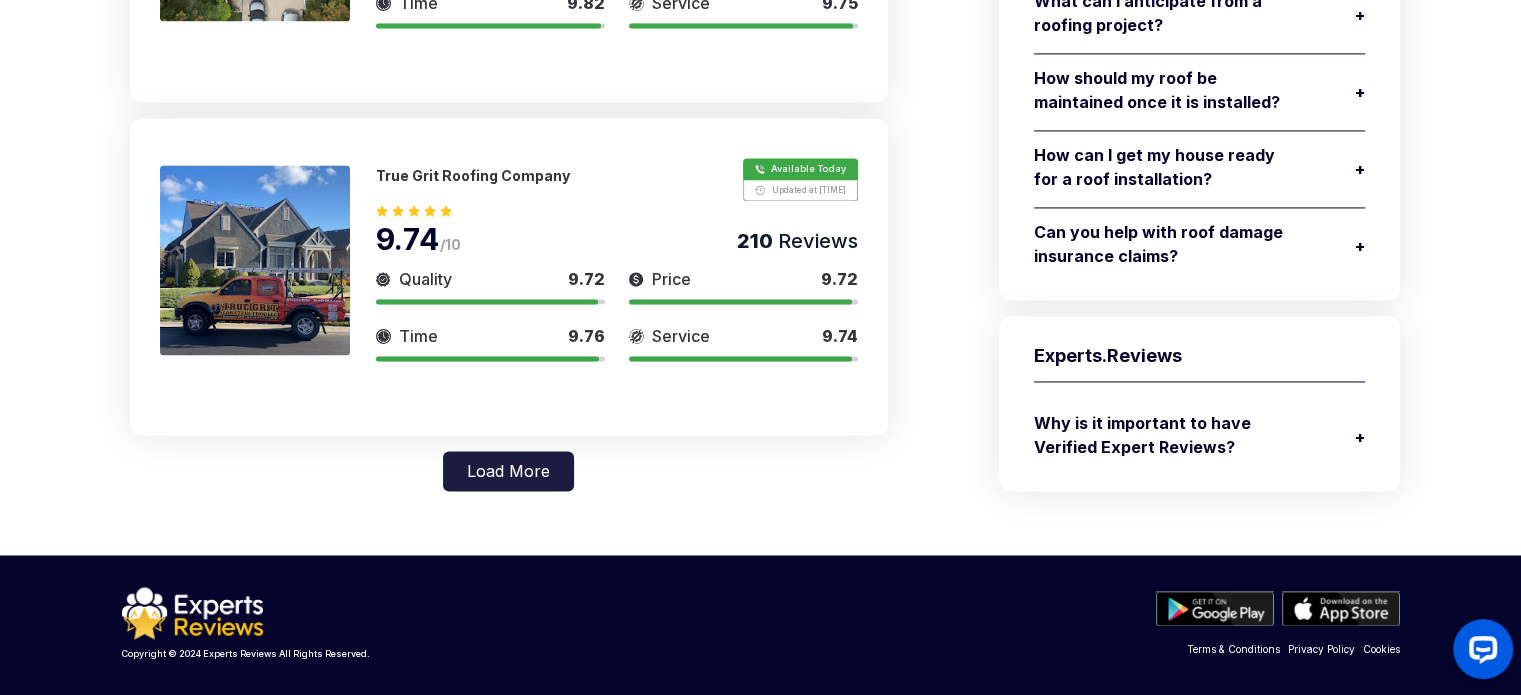 click on "Load More" at bounding box center [508, 471] 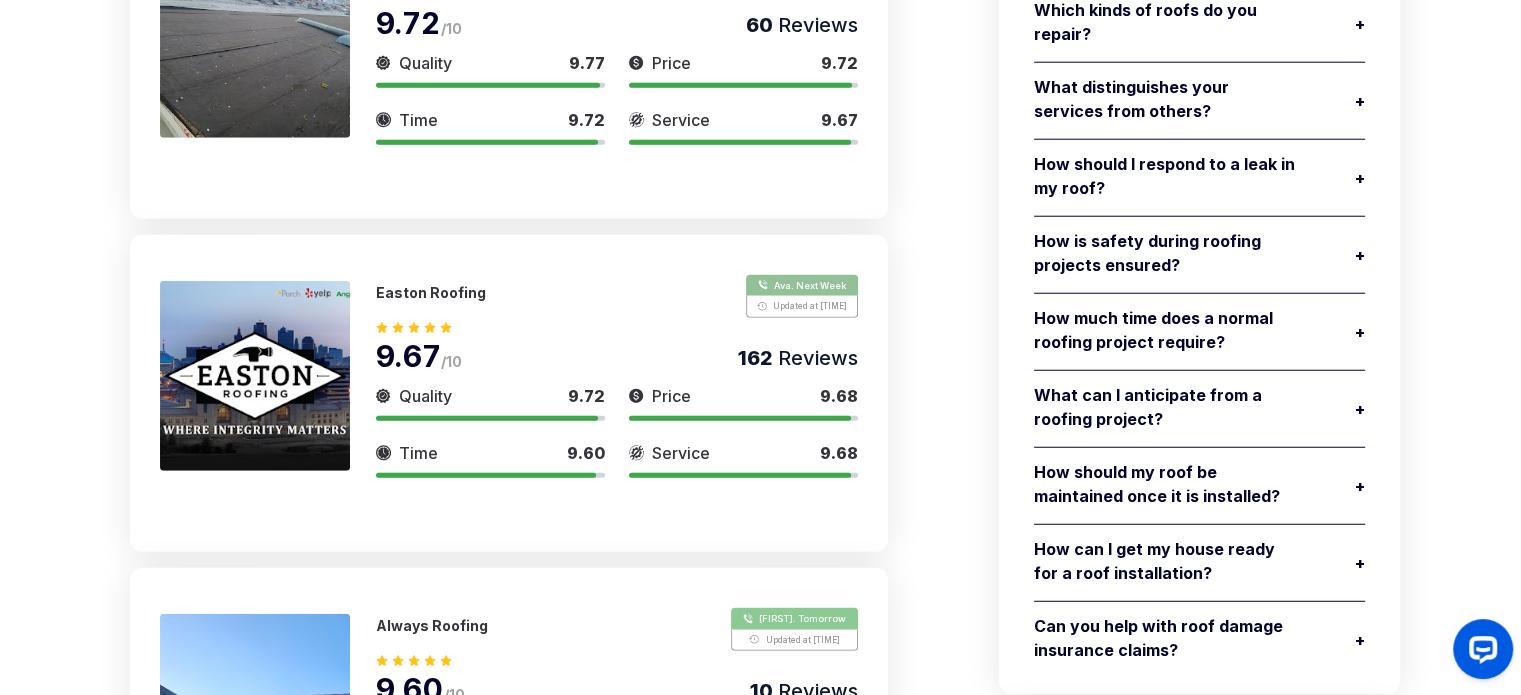 scroll, scrollTop: 5382, scrollLeft: 0, axis: vertical 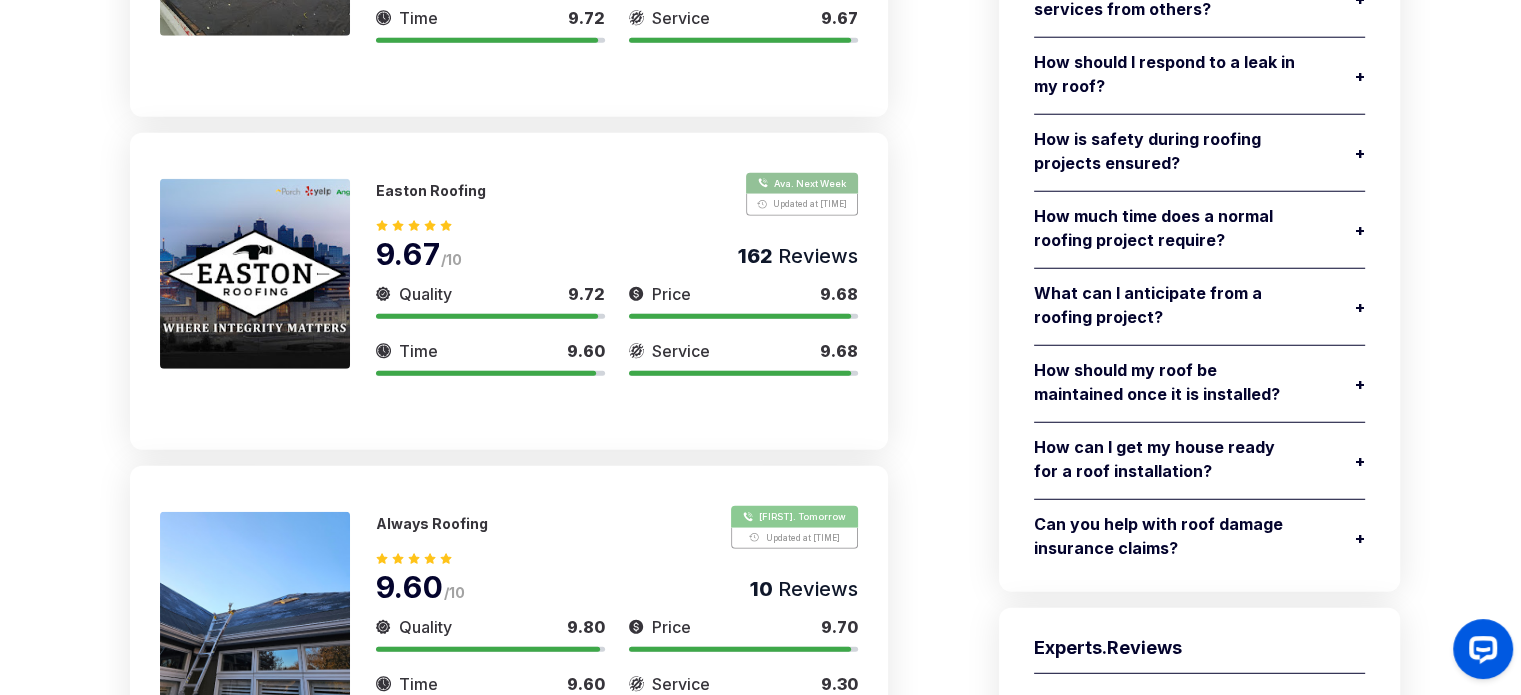 click at bounding box center [255, 274] 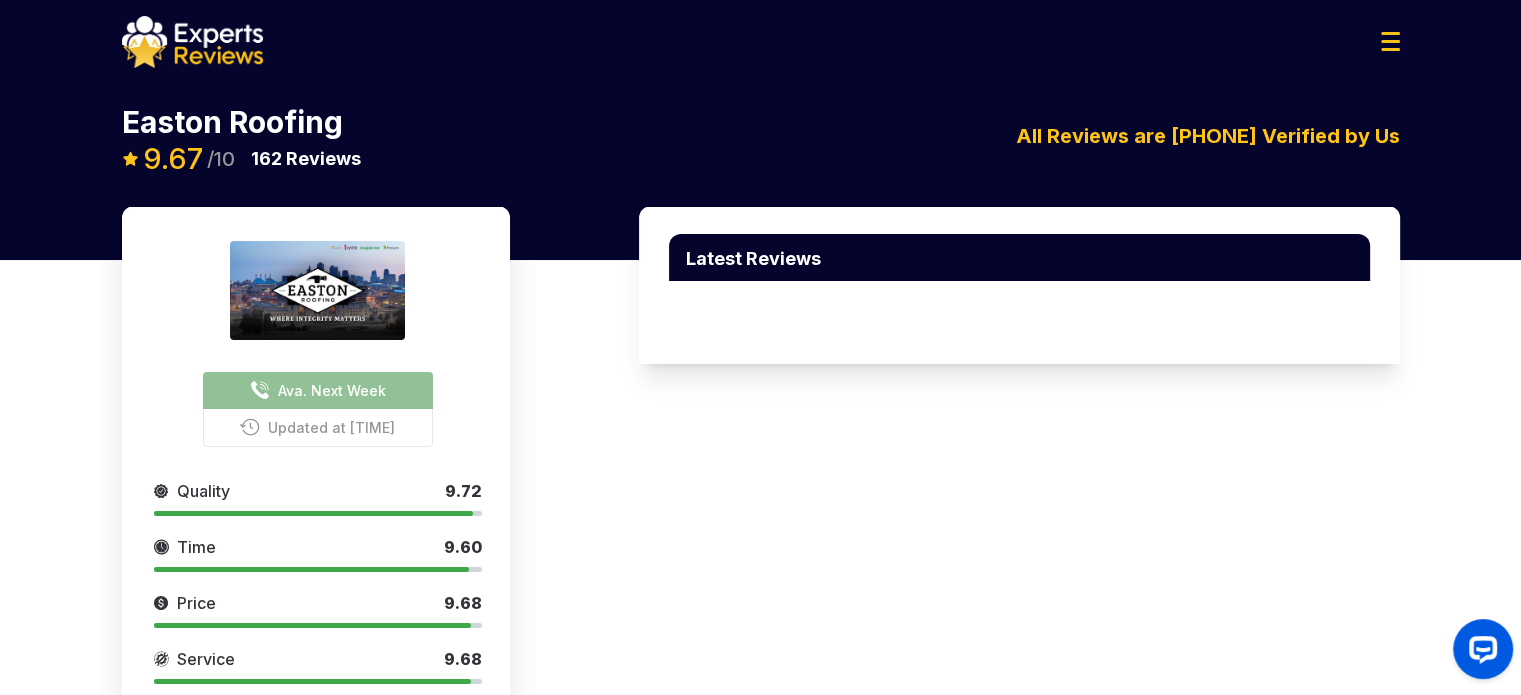 click on "Ava. Next Week" at bounding box center [332, 390] 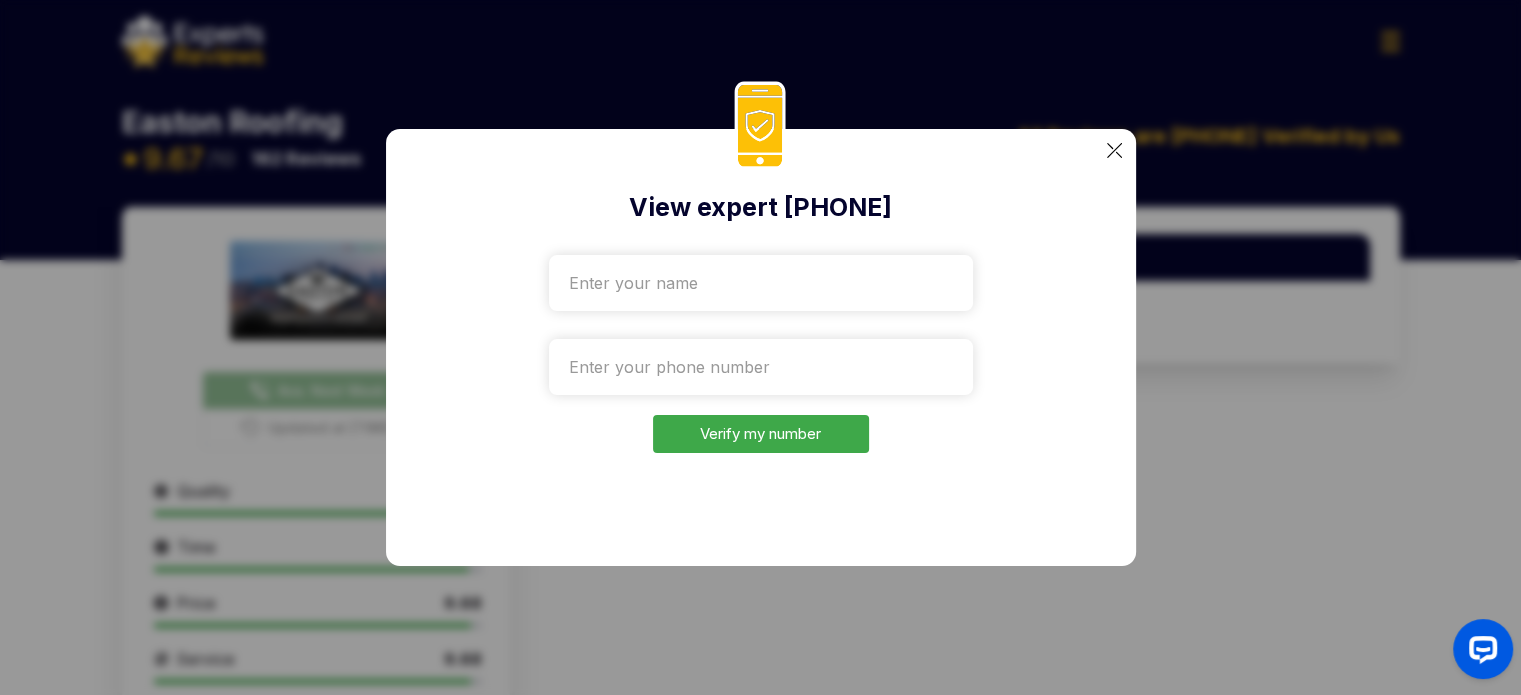 click at bounding box center (761, 283) 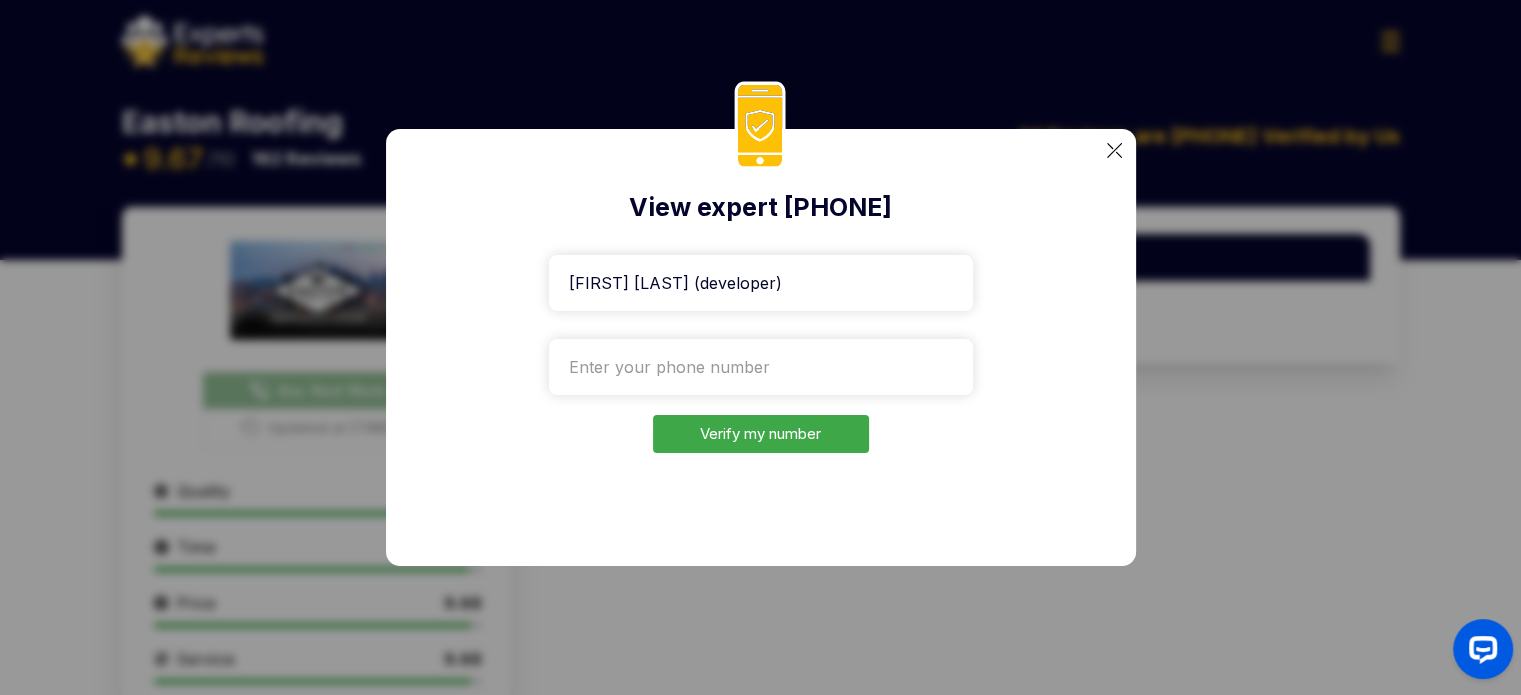type on "[FIRST] [LAST] (developer)" 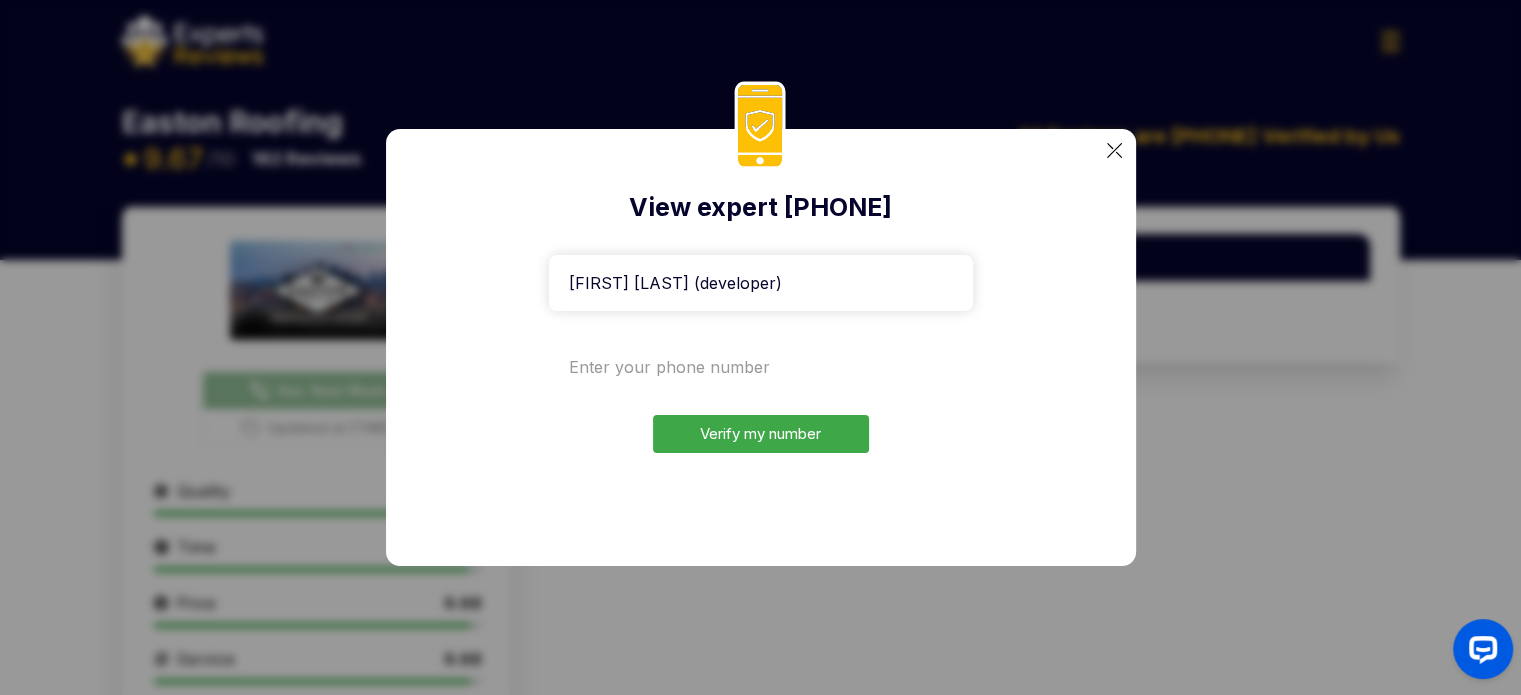 click at bounding box center [761, 367] 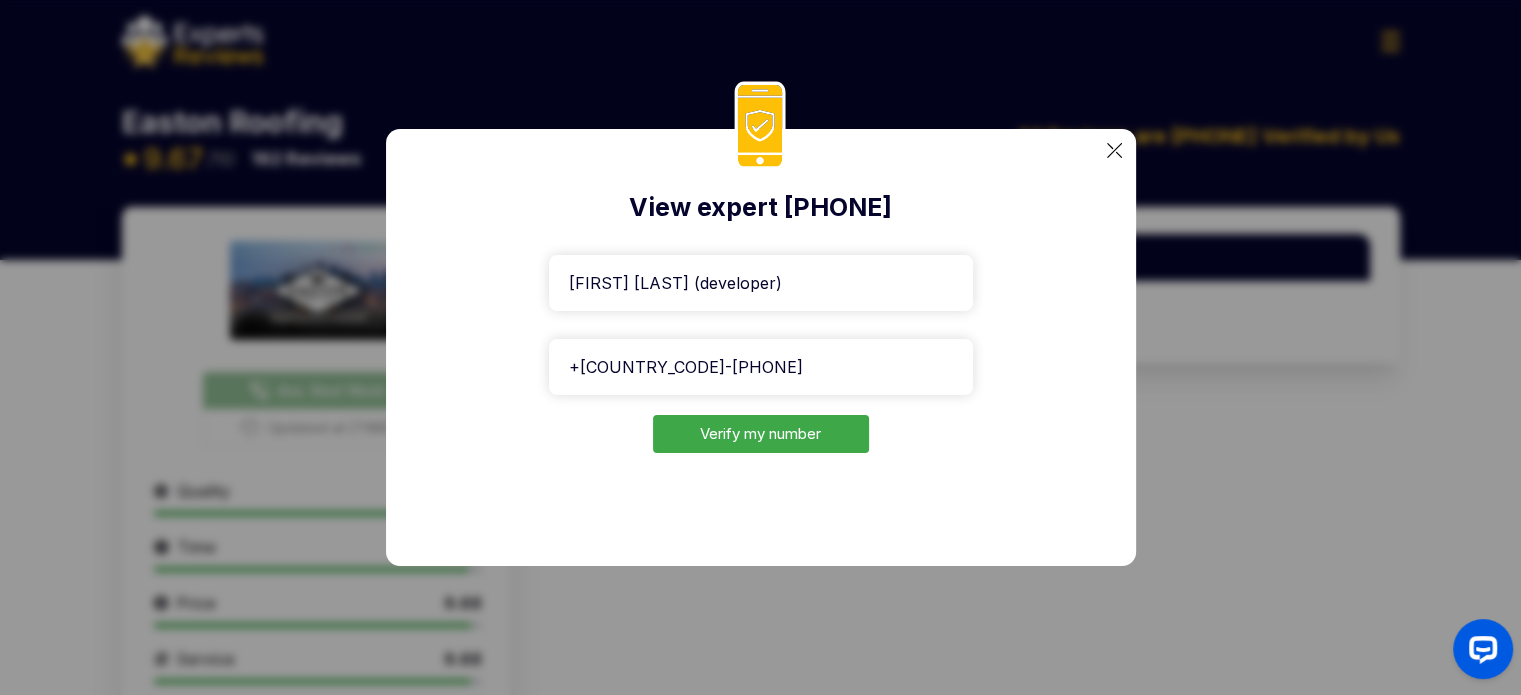 click on "Verify my number" at bounding box center (761, 434) 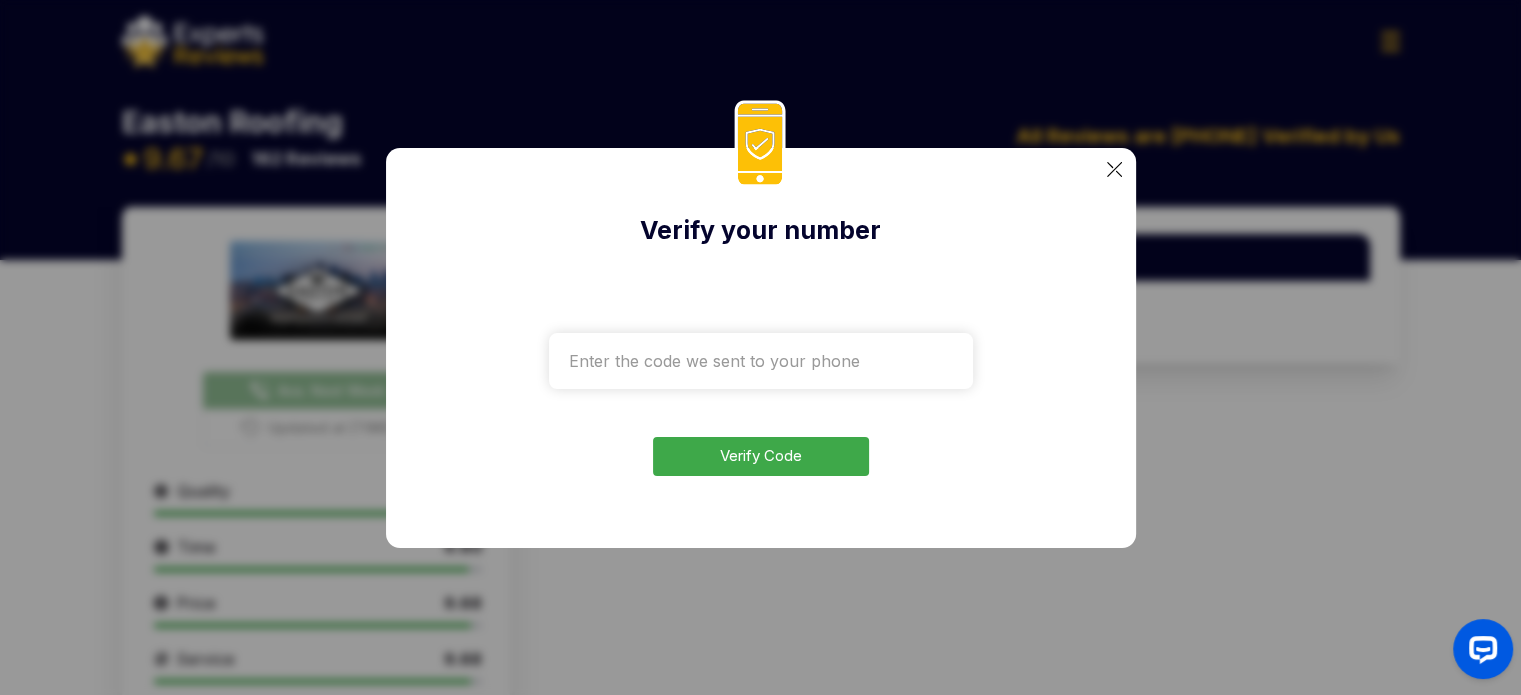 click at bounding box center [761, 361] 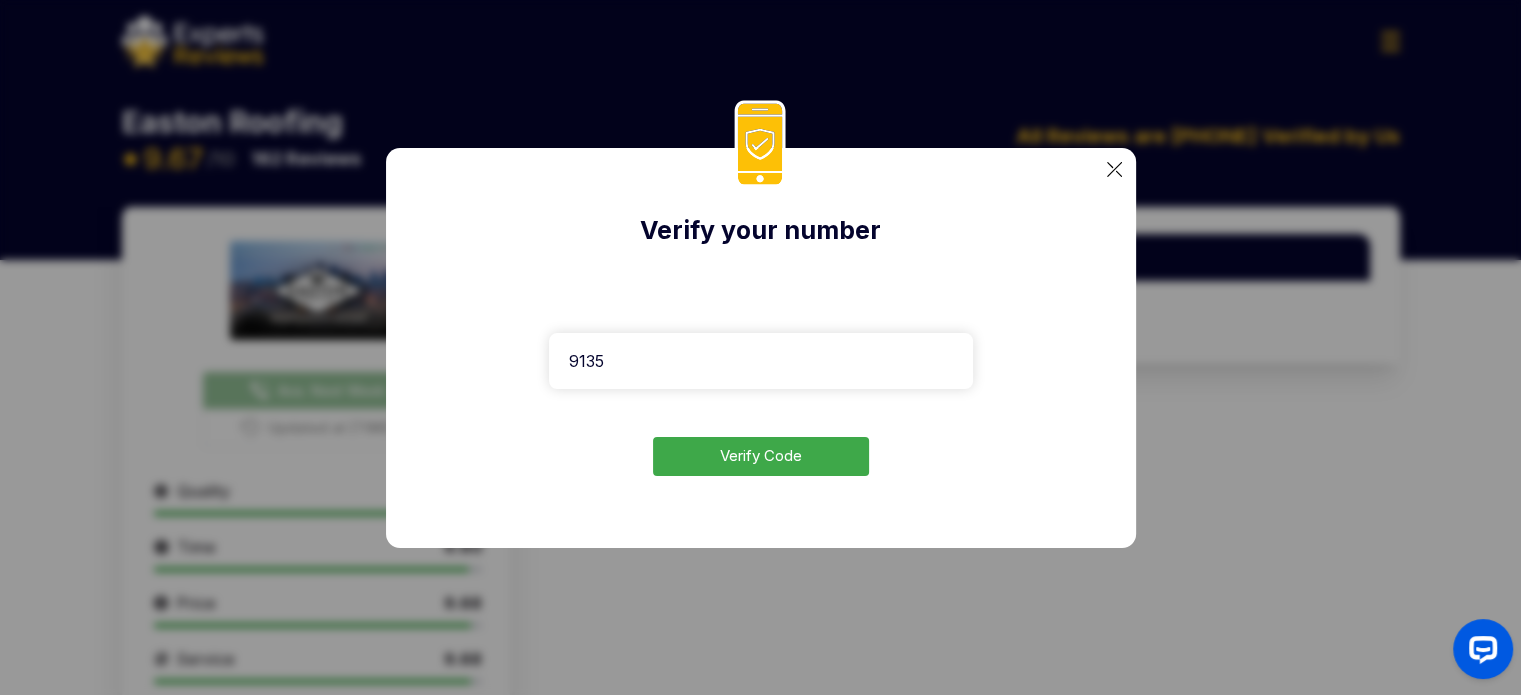 type on "9135" 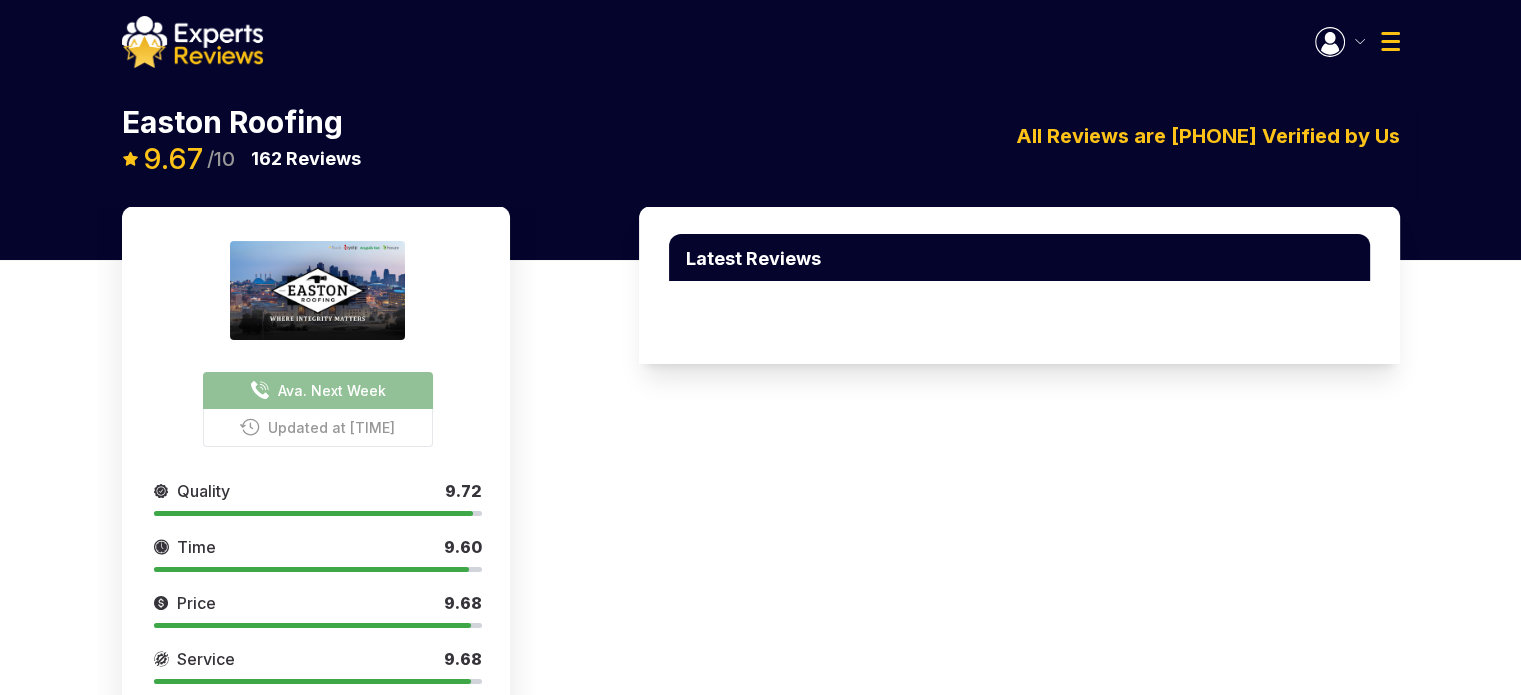 click on "Ava. Next Week" at bounding box center [332, 390] 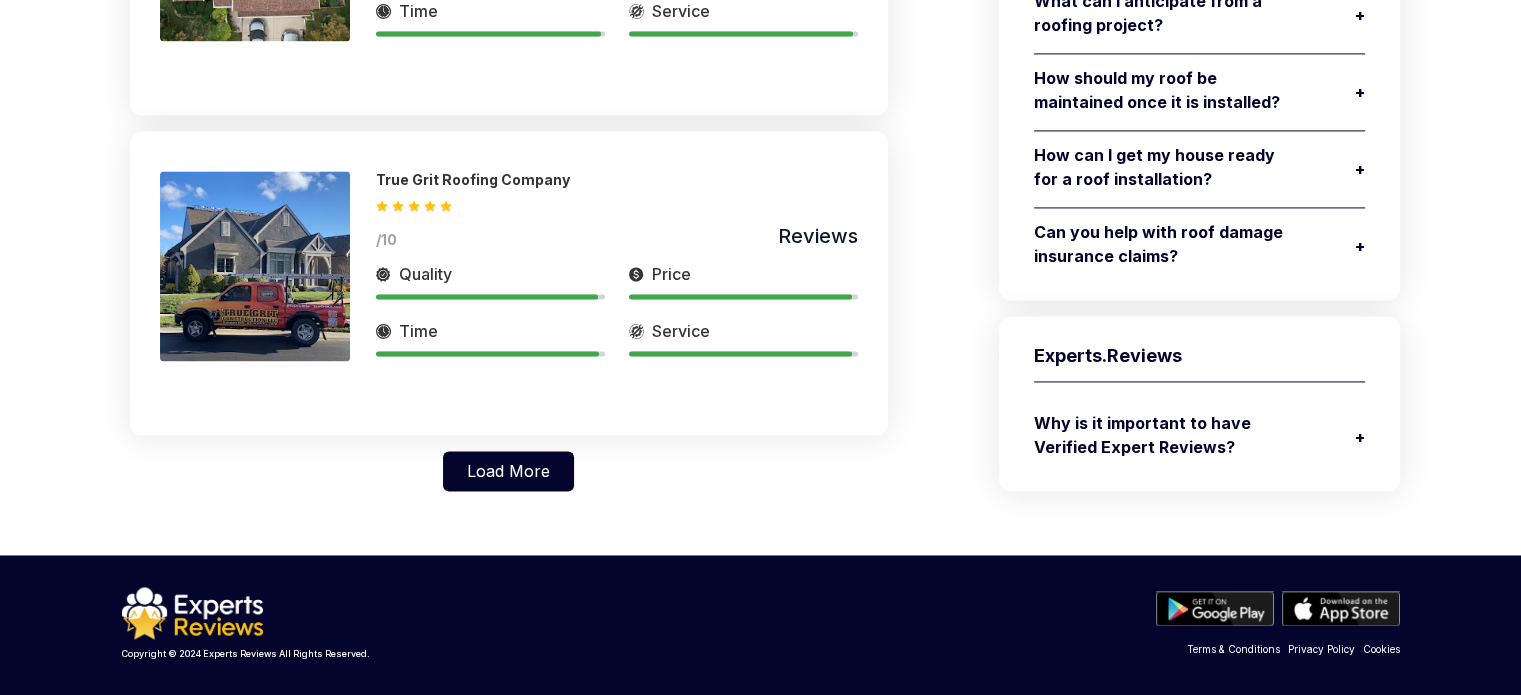 scroll, scrollTop: 3054, scrollLeft: 0, axis: vertical 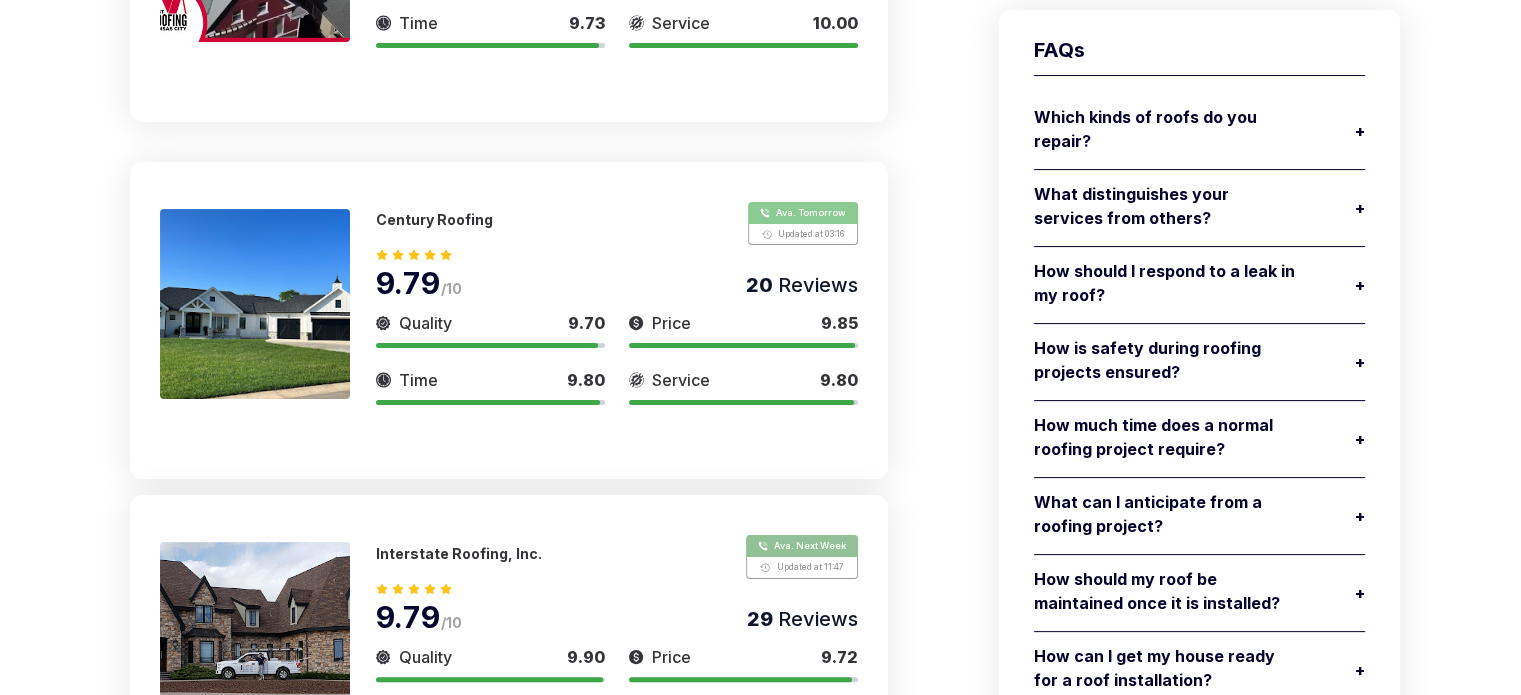 click on "Century Roofing" at bounding box center [434, 219] 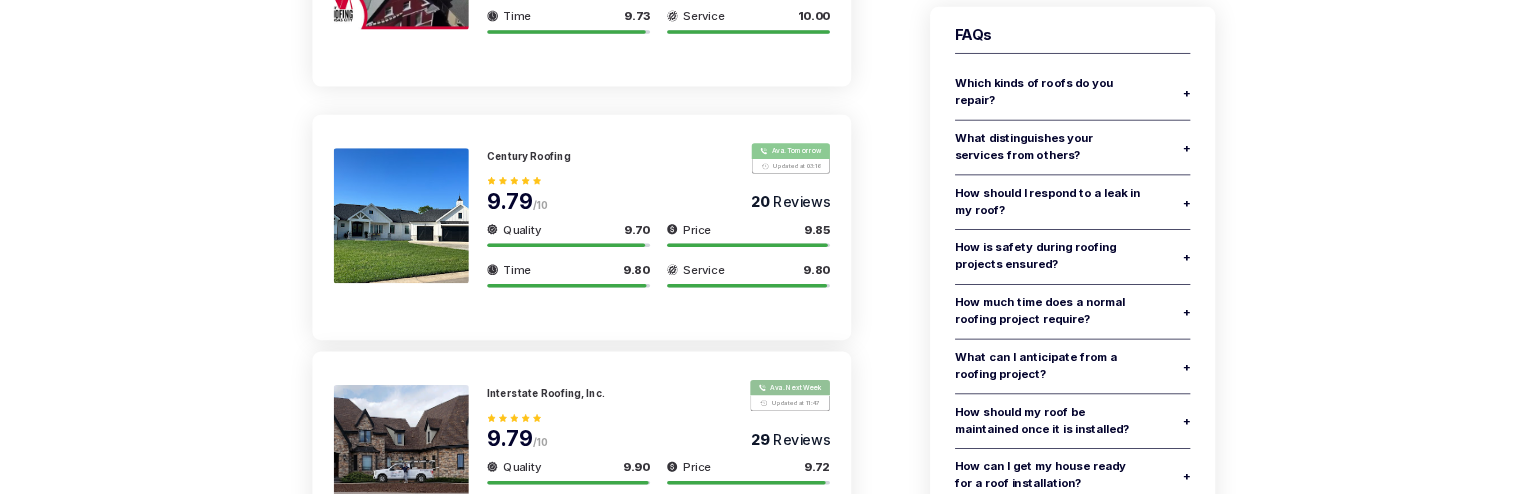 scroll, scrollTop: 0, scrollLeft: 0, axis: both 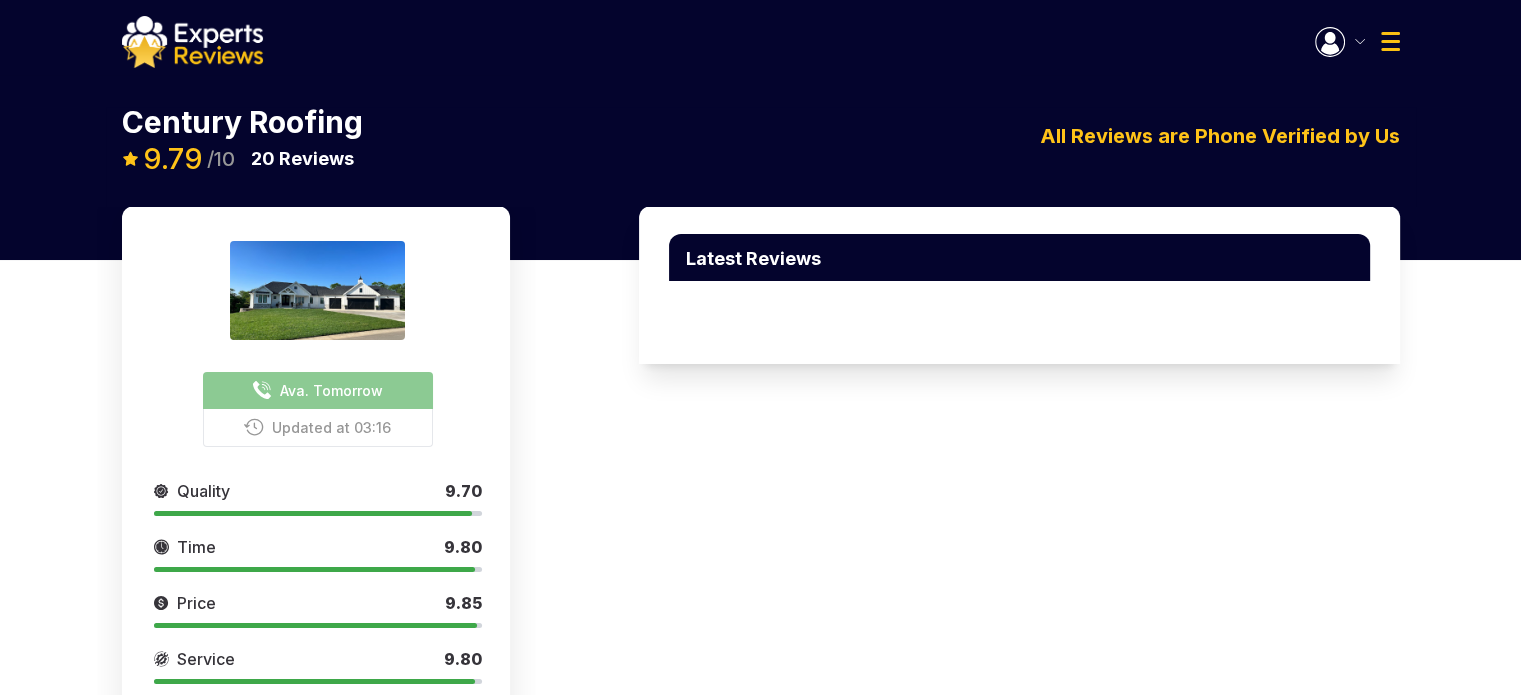 click on "[FIRST]. Tomorrow" at bounding box center [331, 390] 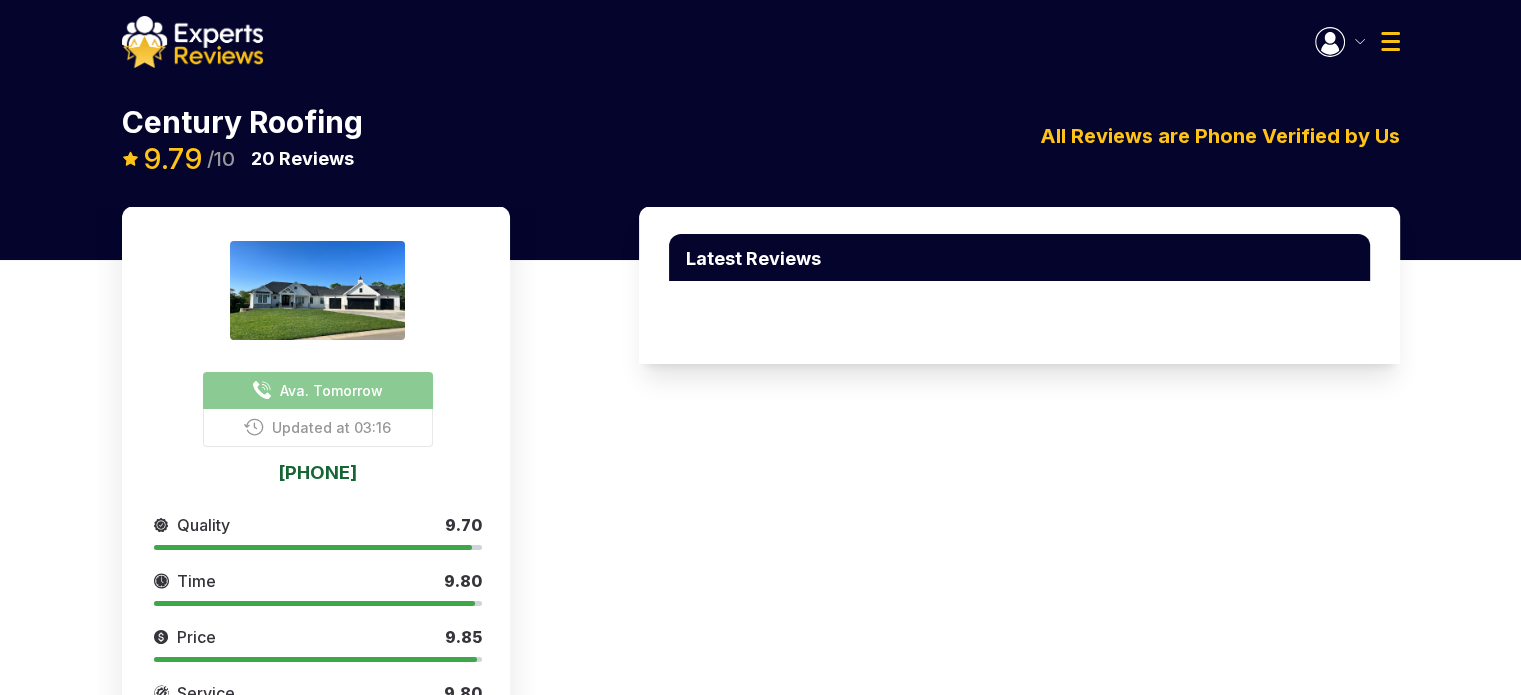click on "927-477-3634" at bounding box center [318, 472] 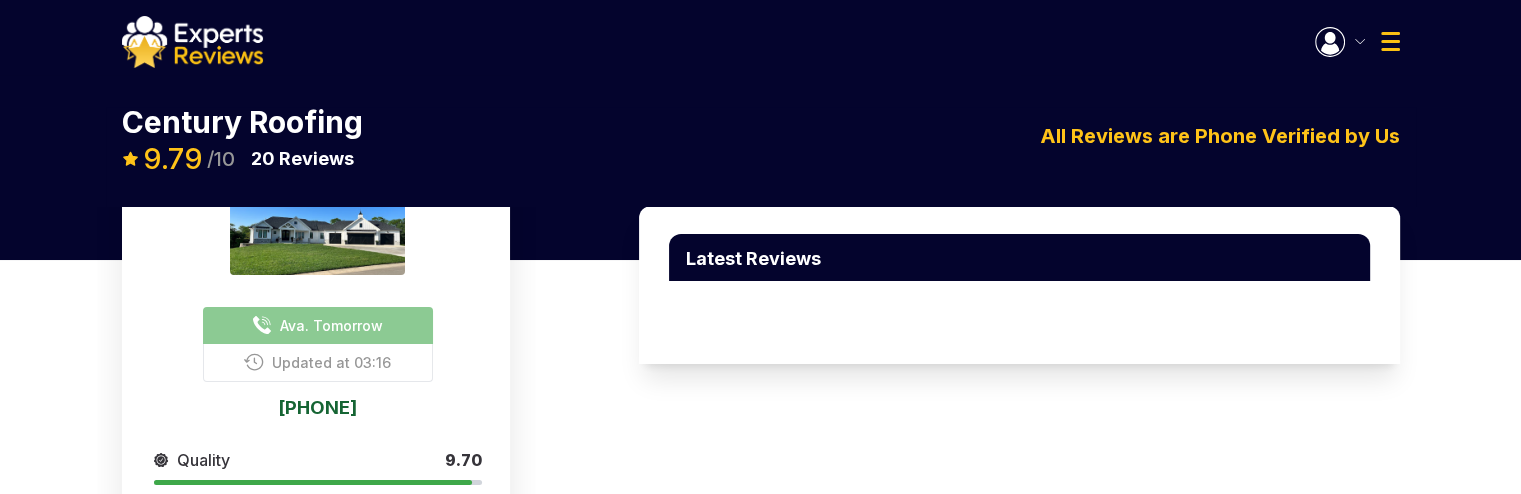 scroll, scrollTop: 100, scrollLeft: 0, axis: vertical 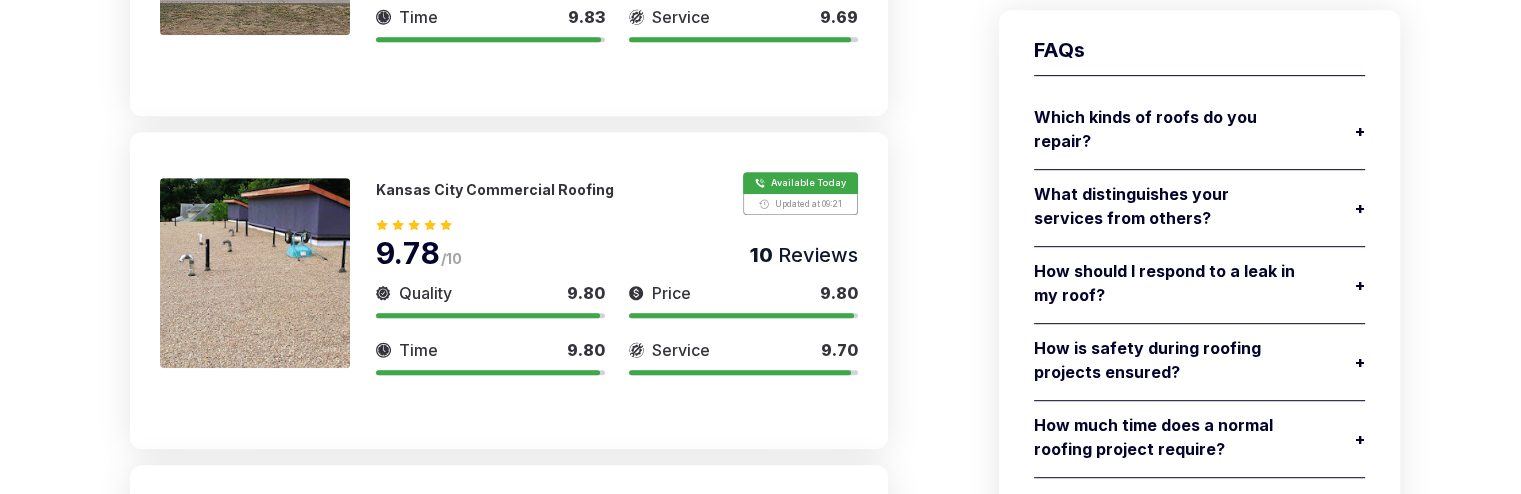 click at bounding box center [255, 273] 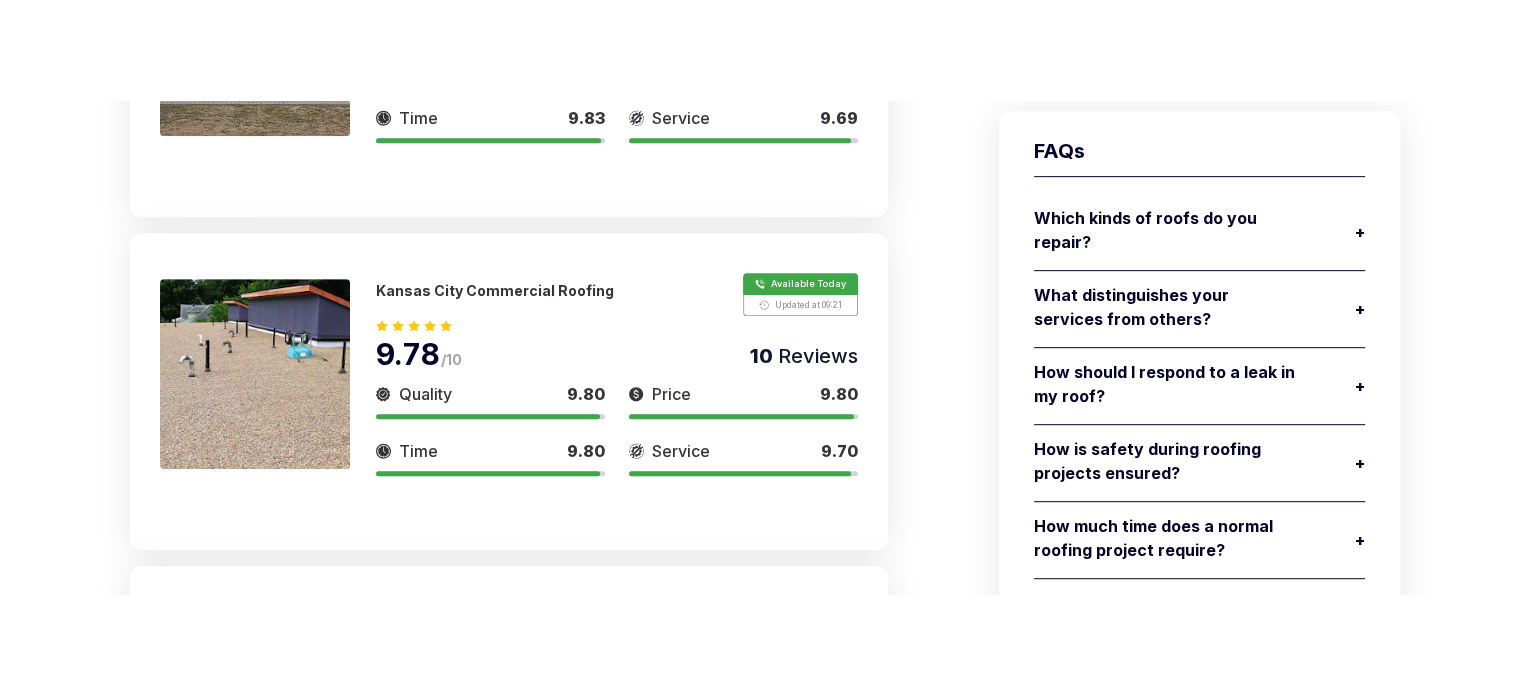 scroll, scrollTop: 0, scrollLeft: 0, axis: both 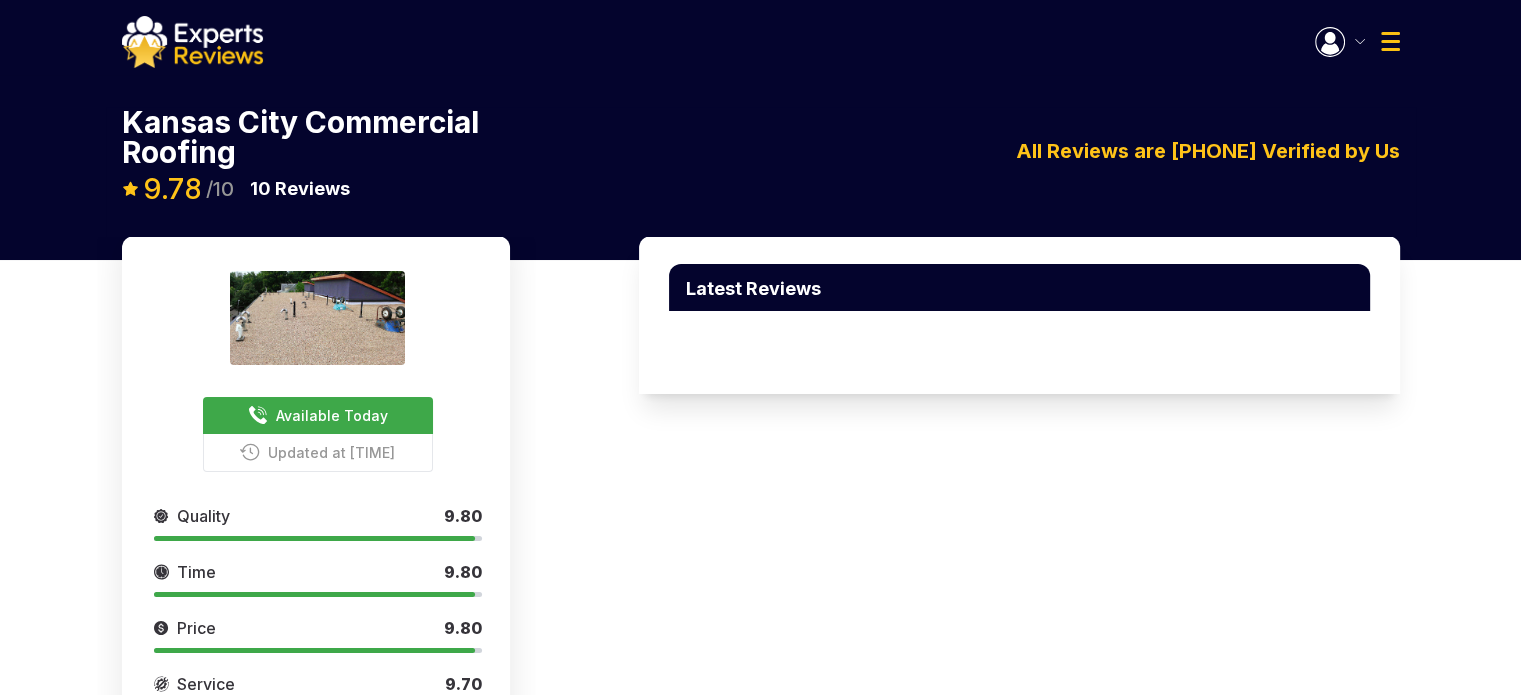 click on "Available Today" at bounding box center [332, 415] 